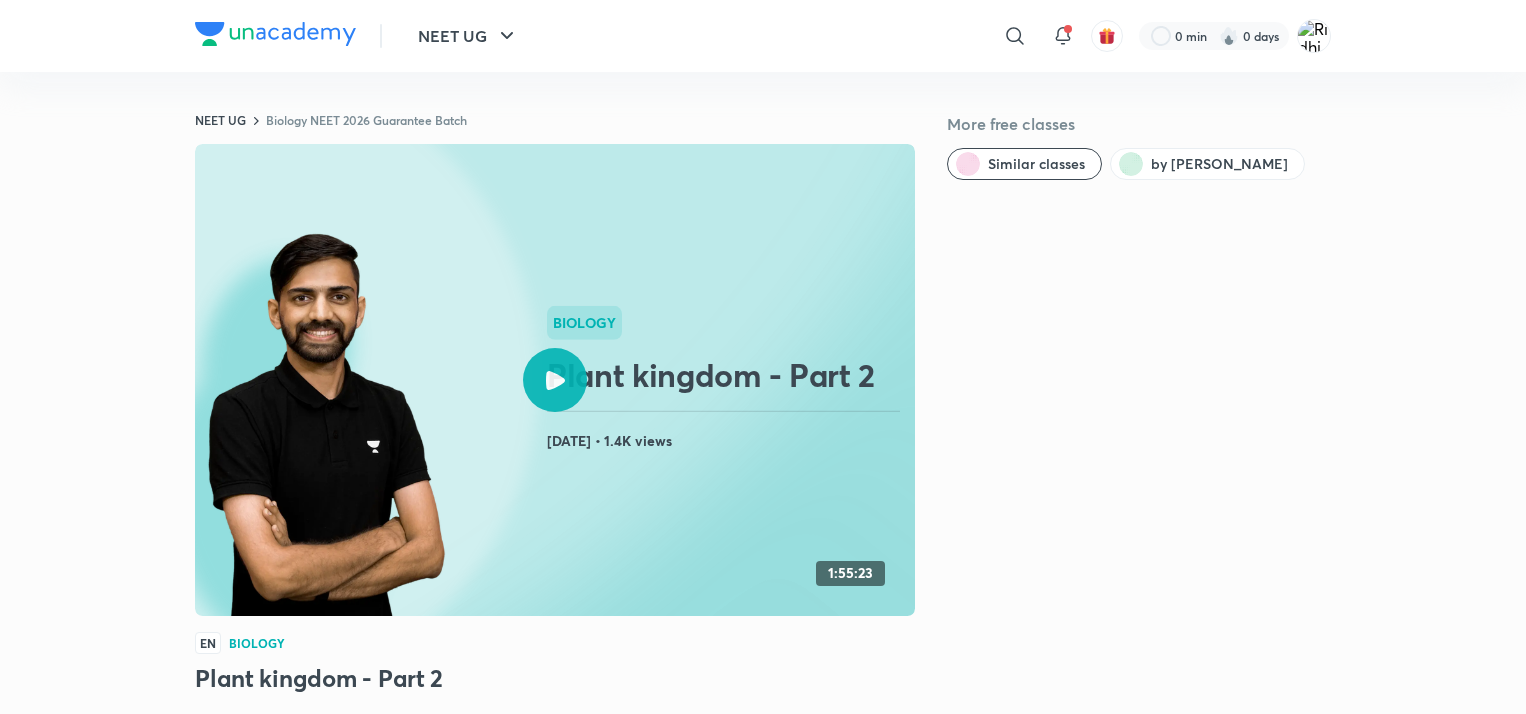 scroll, scrollTop: 0, scrollLeft: 0, axis: both 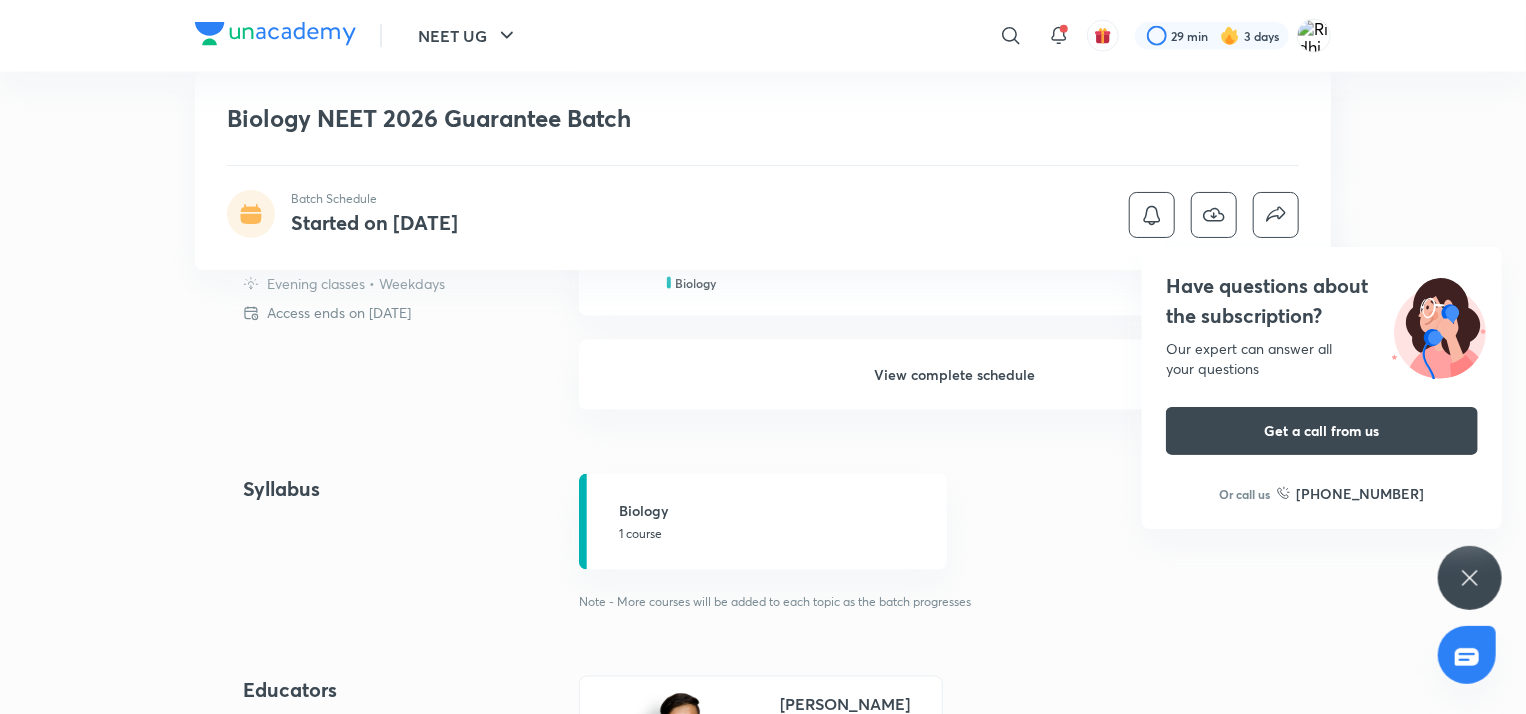 click on "View complete schedule" at bounding box center (955, 375) 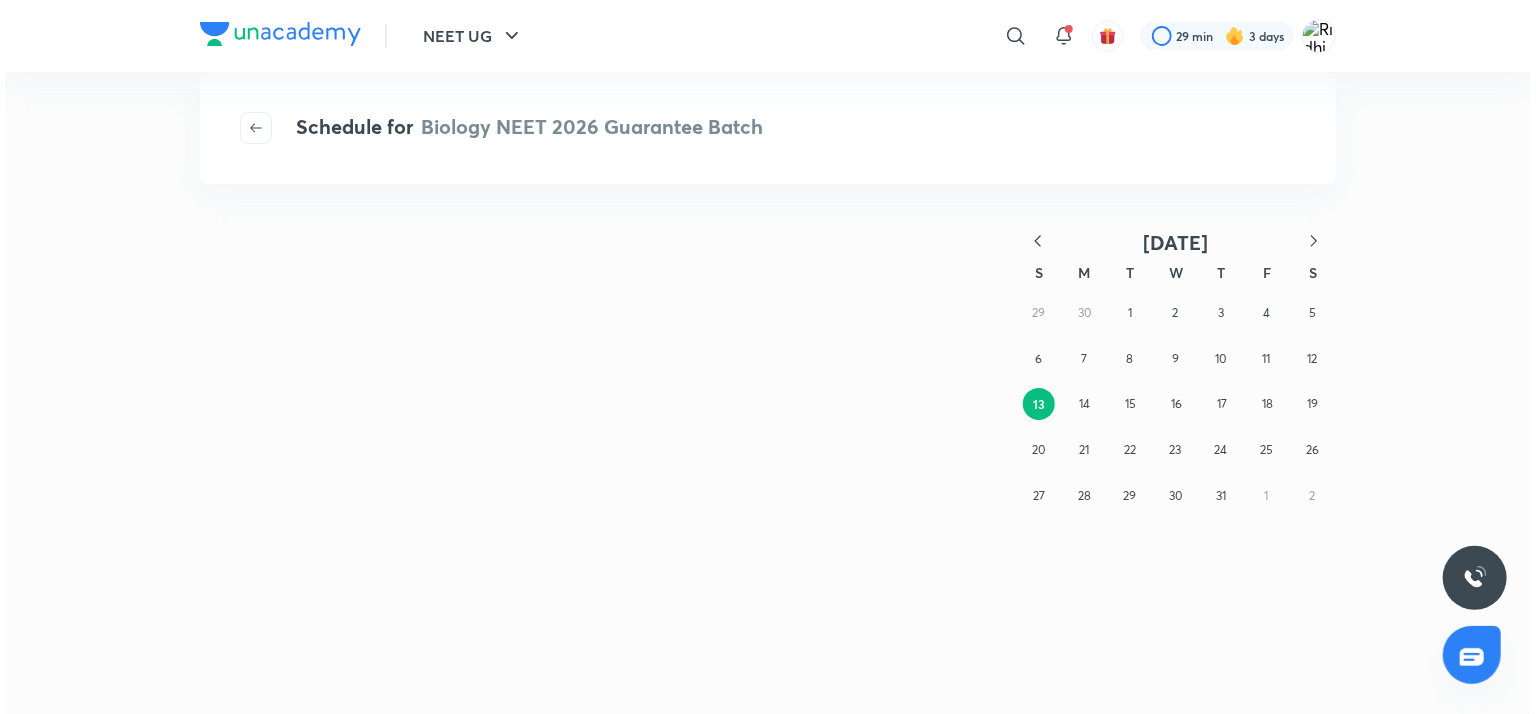 scroll, scrollTop: 0, scrollLeft: 0, axis: both 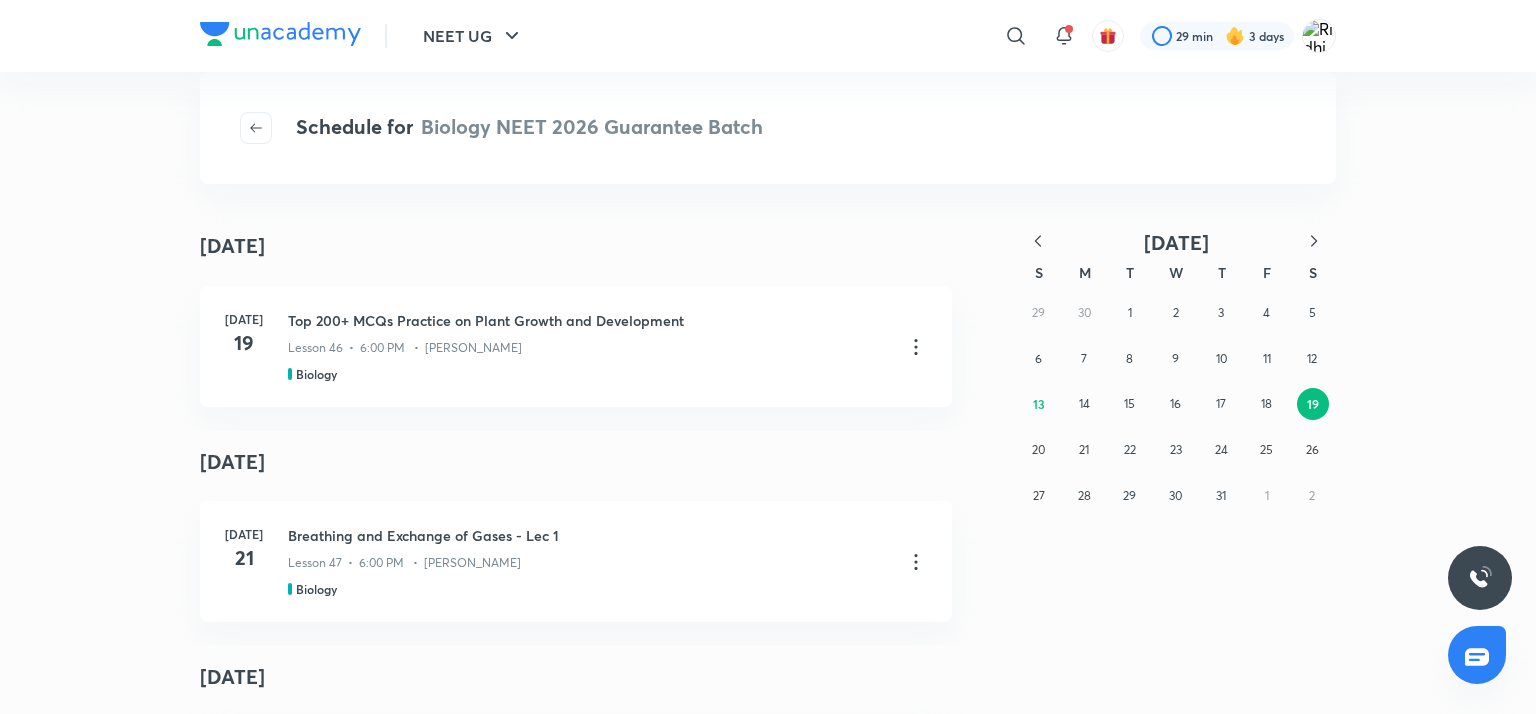 click on "S" at bounding box center (1039, 272) 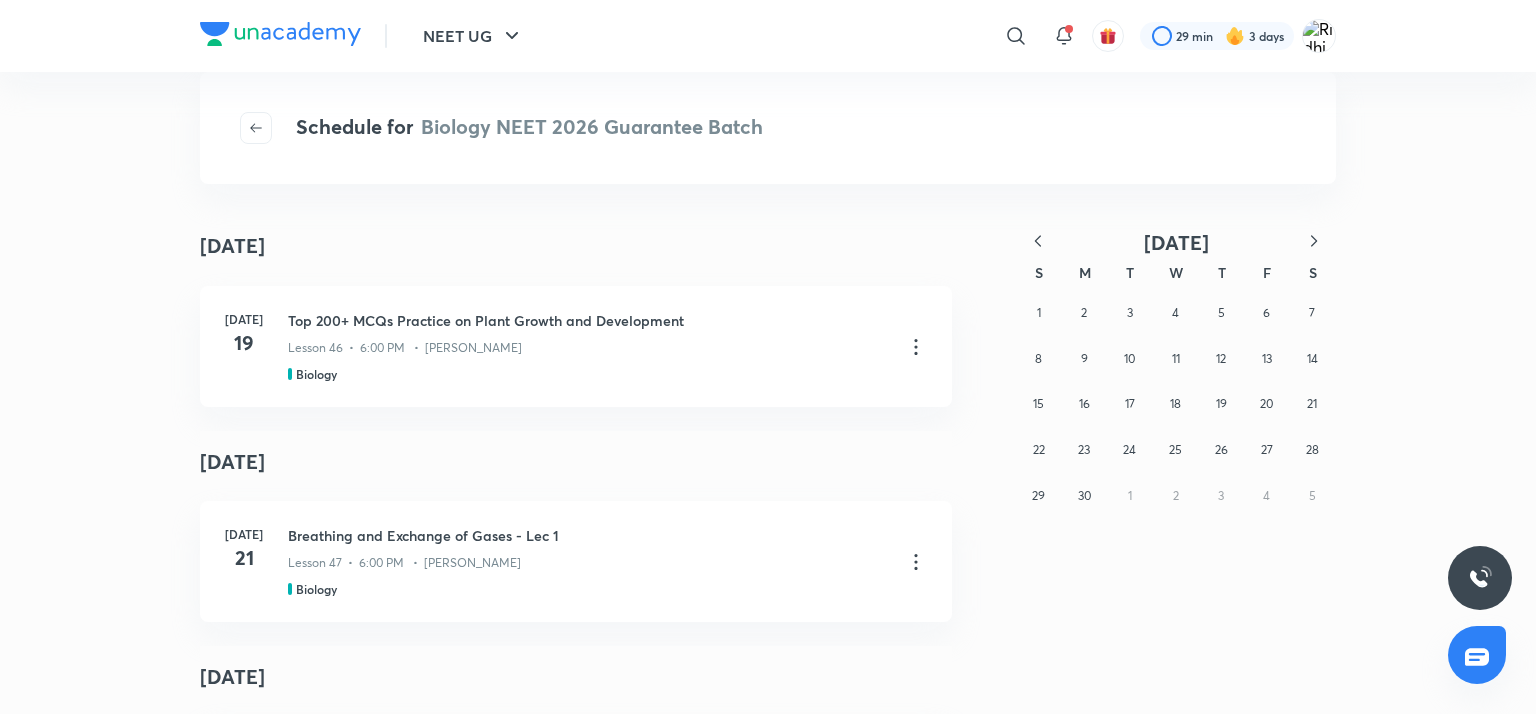 click 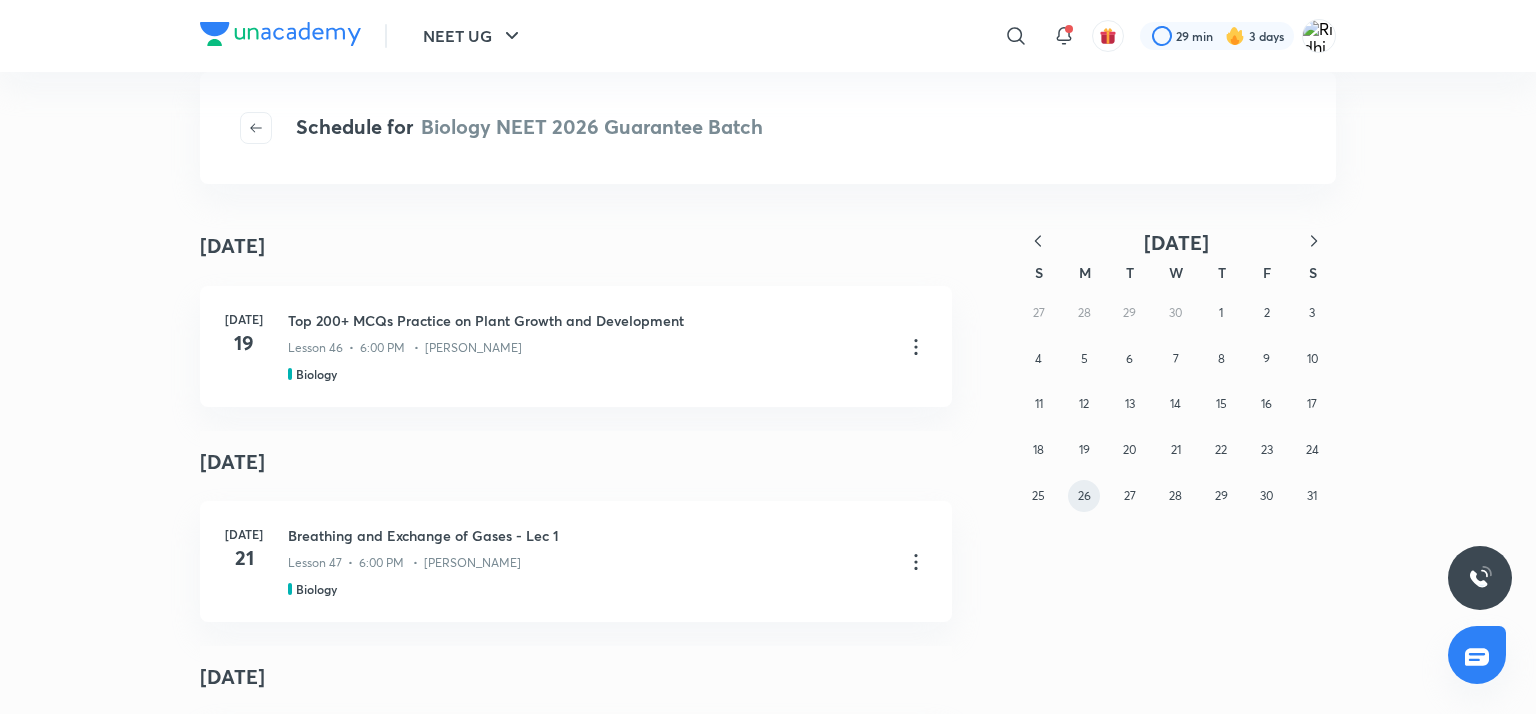 click on "26" at bounding box center [1084, 495] 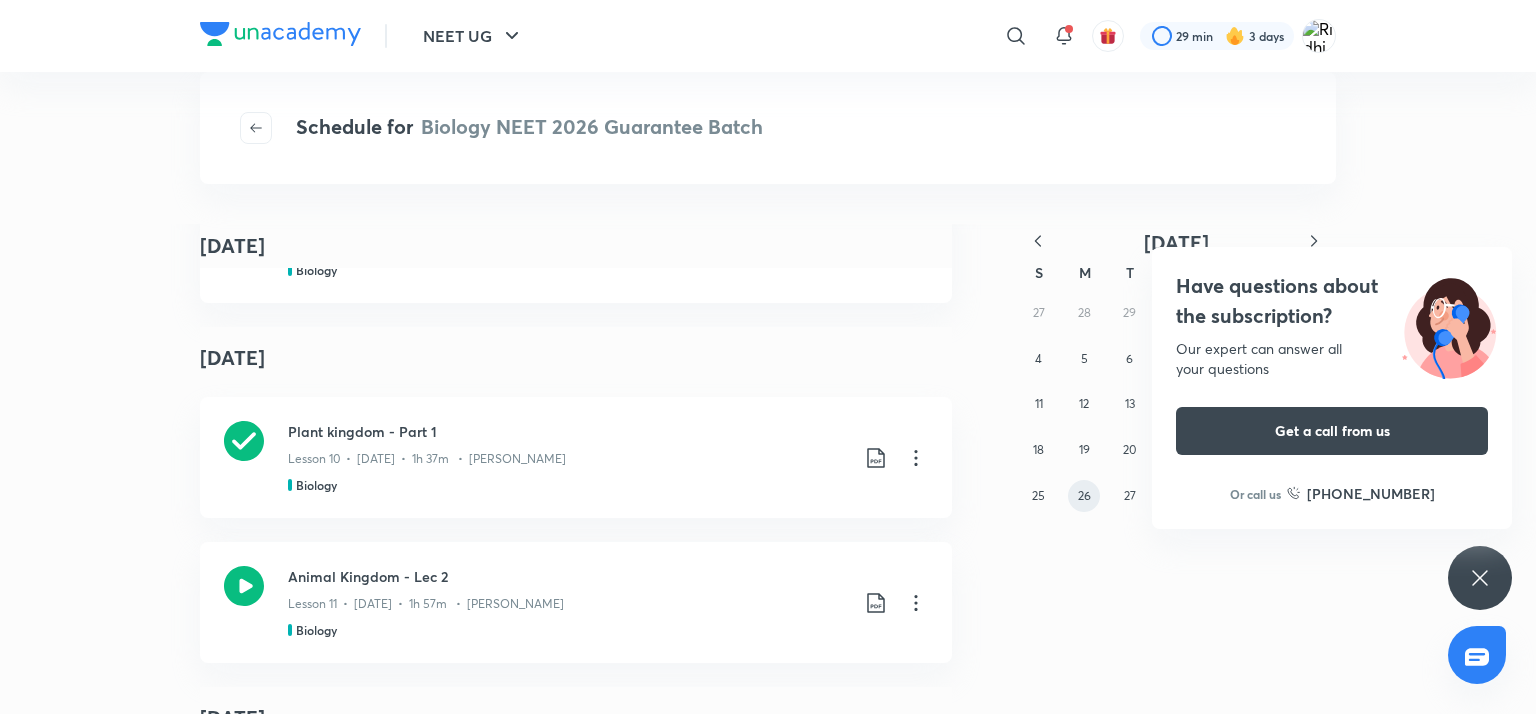 scroll, scrollTop: 4305, scrollLeft: 0, axis: vertical 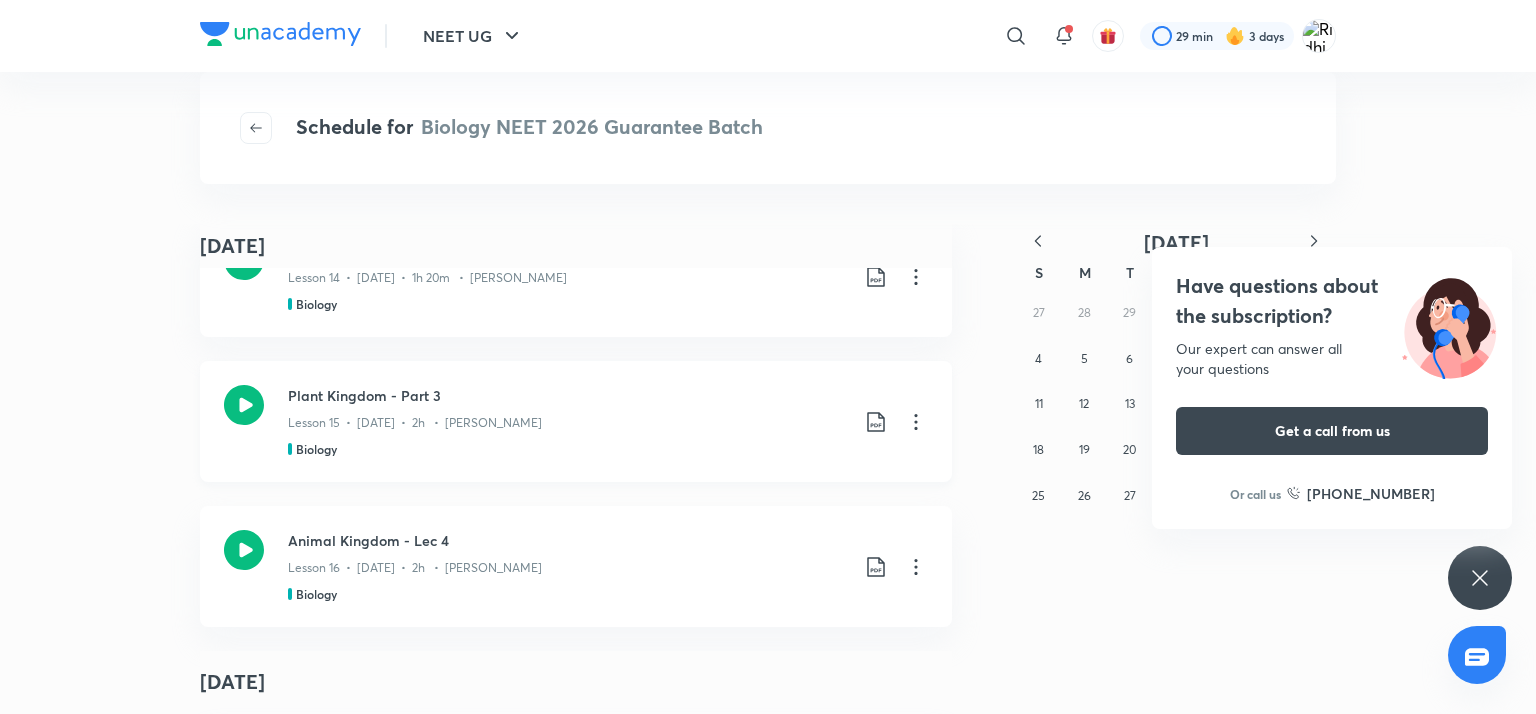 click 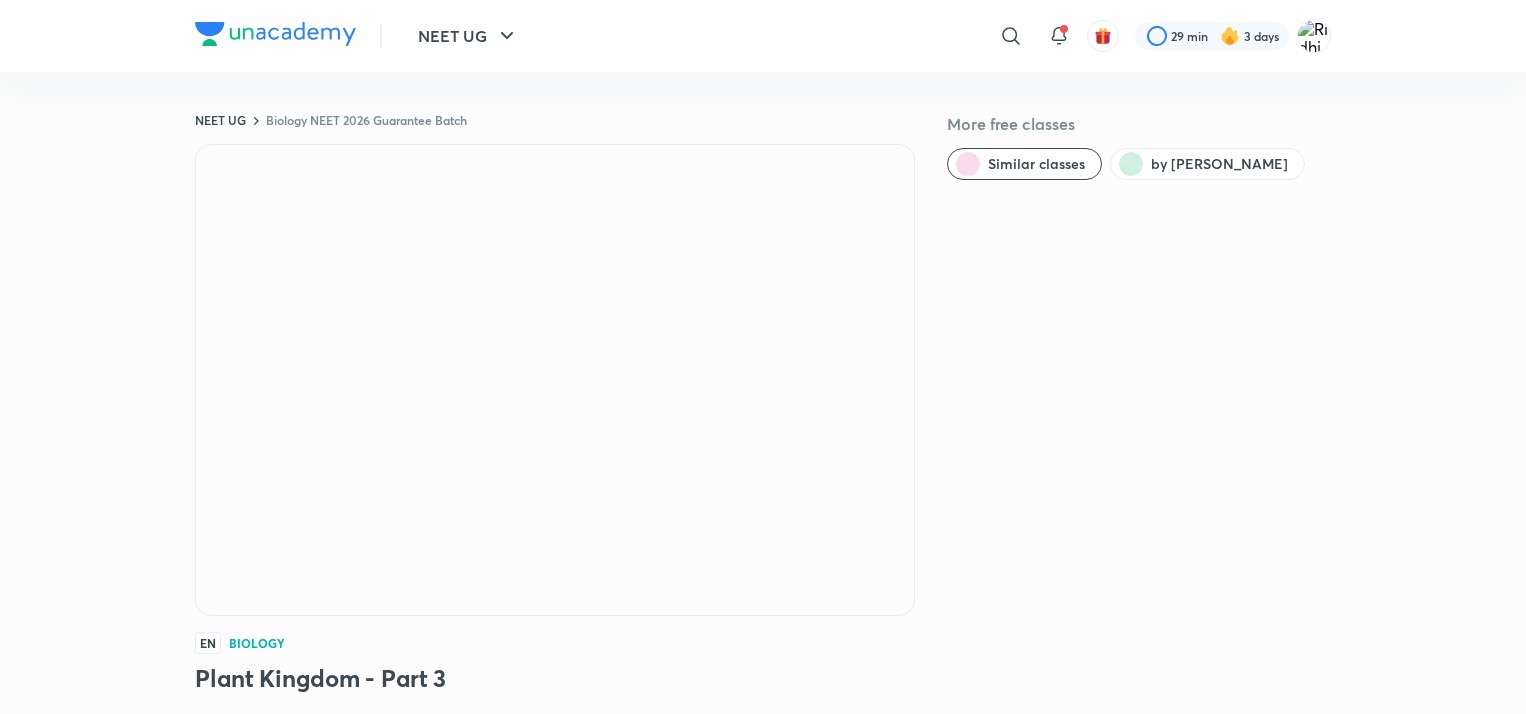 scroll, scrollTop: 0, scrollLeft: 0, axis: both 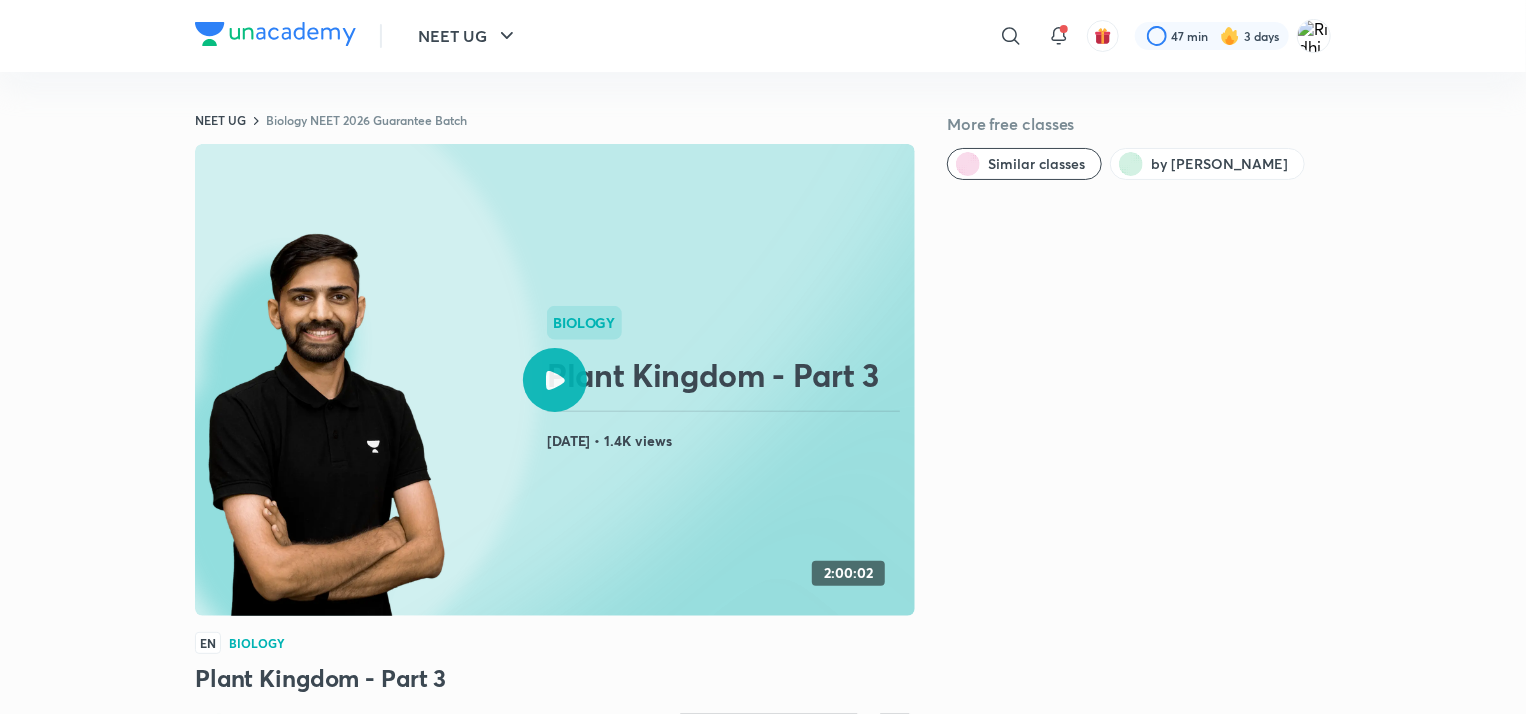 drag, startPoint x: 1521, startPoint y: 118, endPoint x: 1535, endPoint y: 123, distance: 14.866069 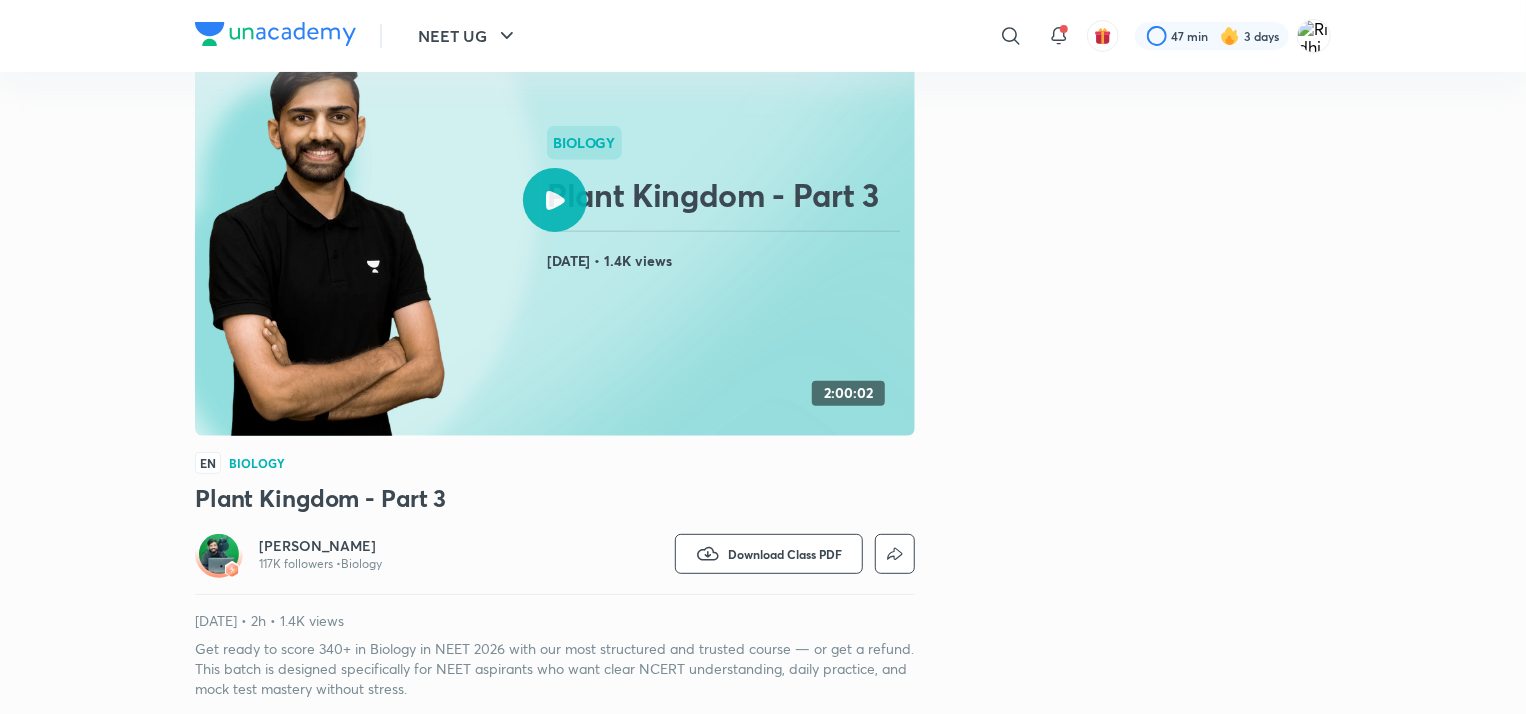 scroll, scrollTop: 0, scrollLeft: 0, axis: both 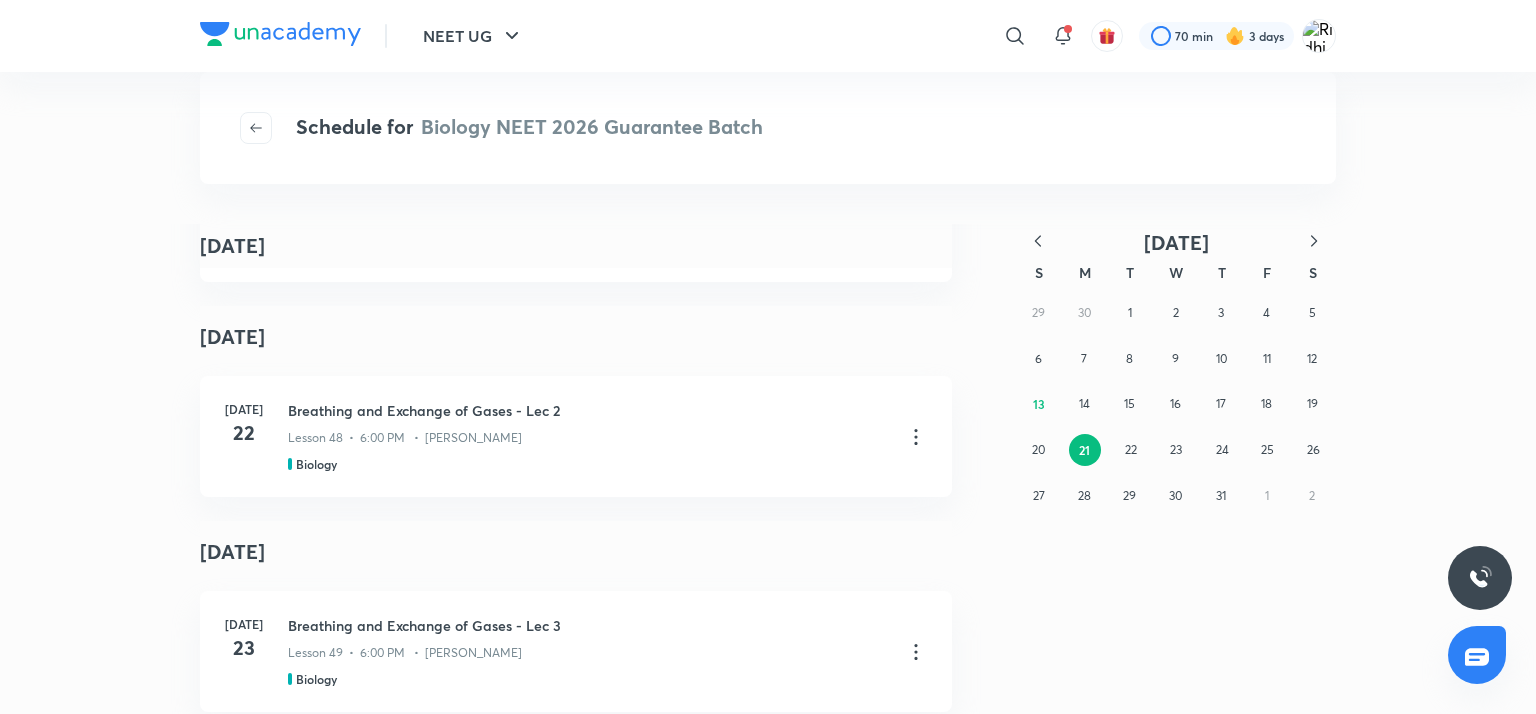 click 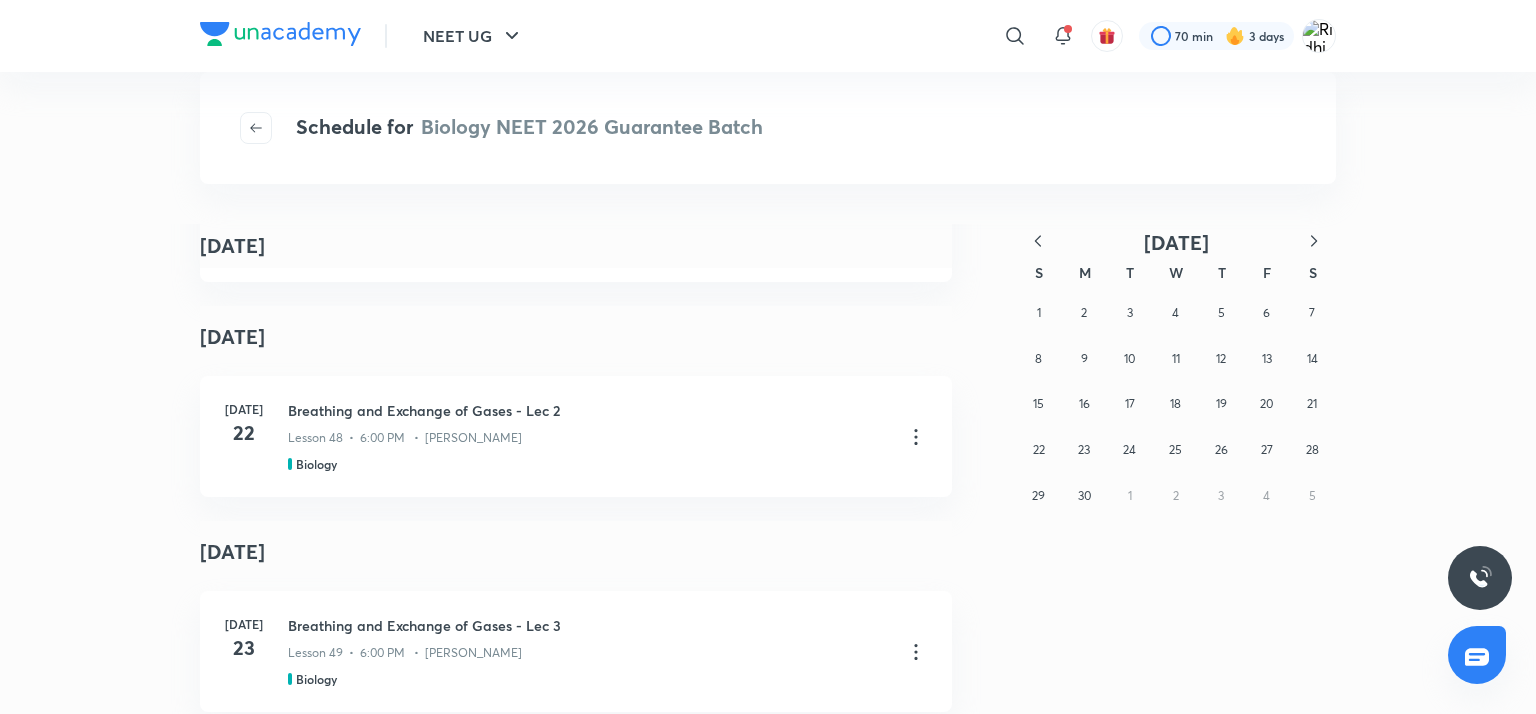 click 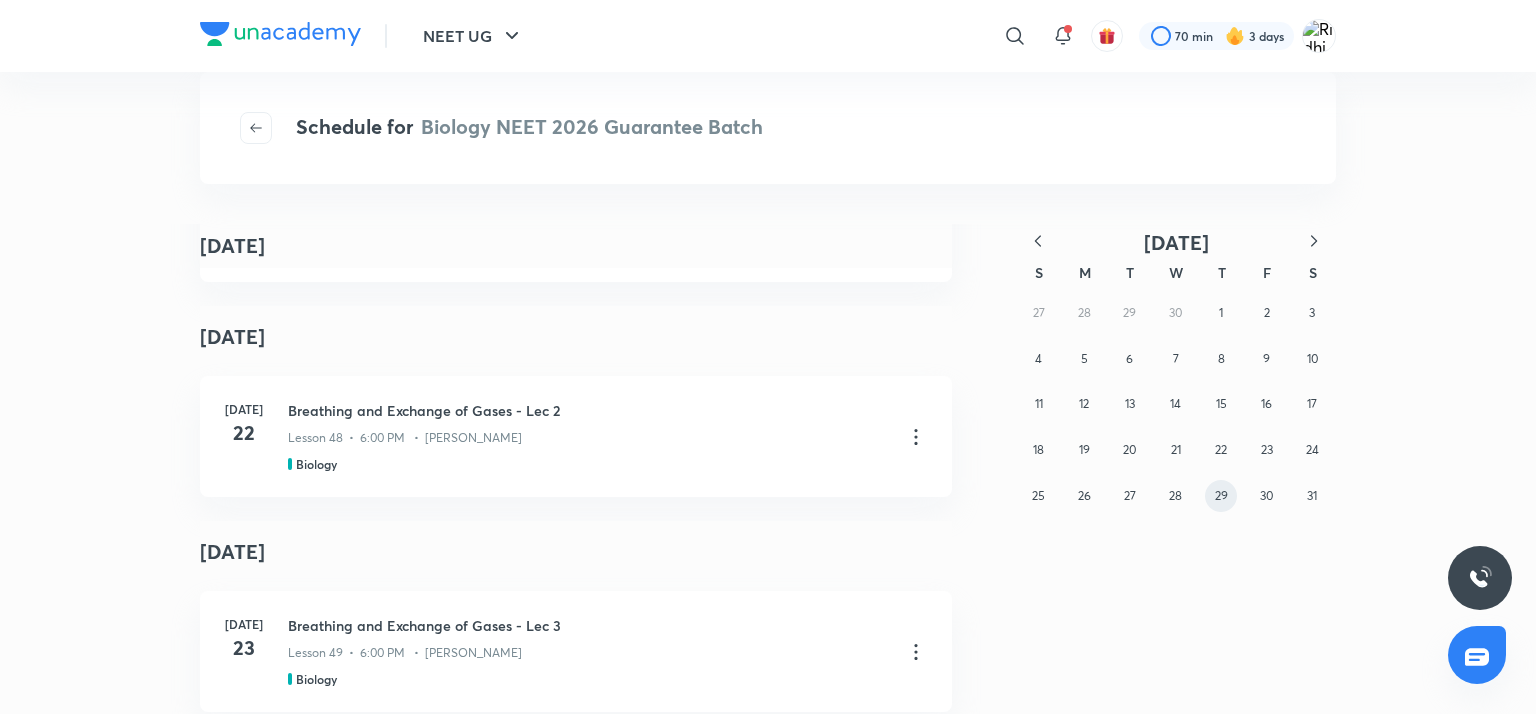click on "29" at bounding box center (1221, 496) 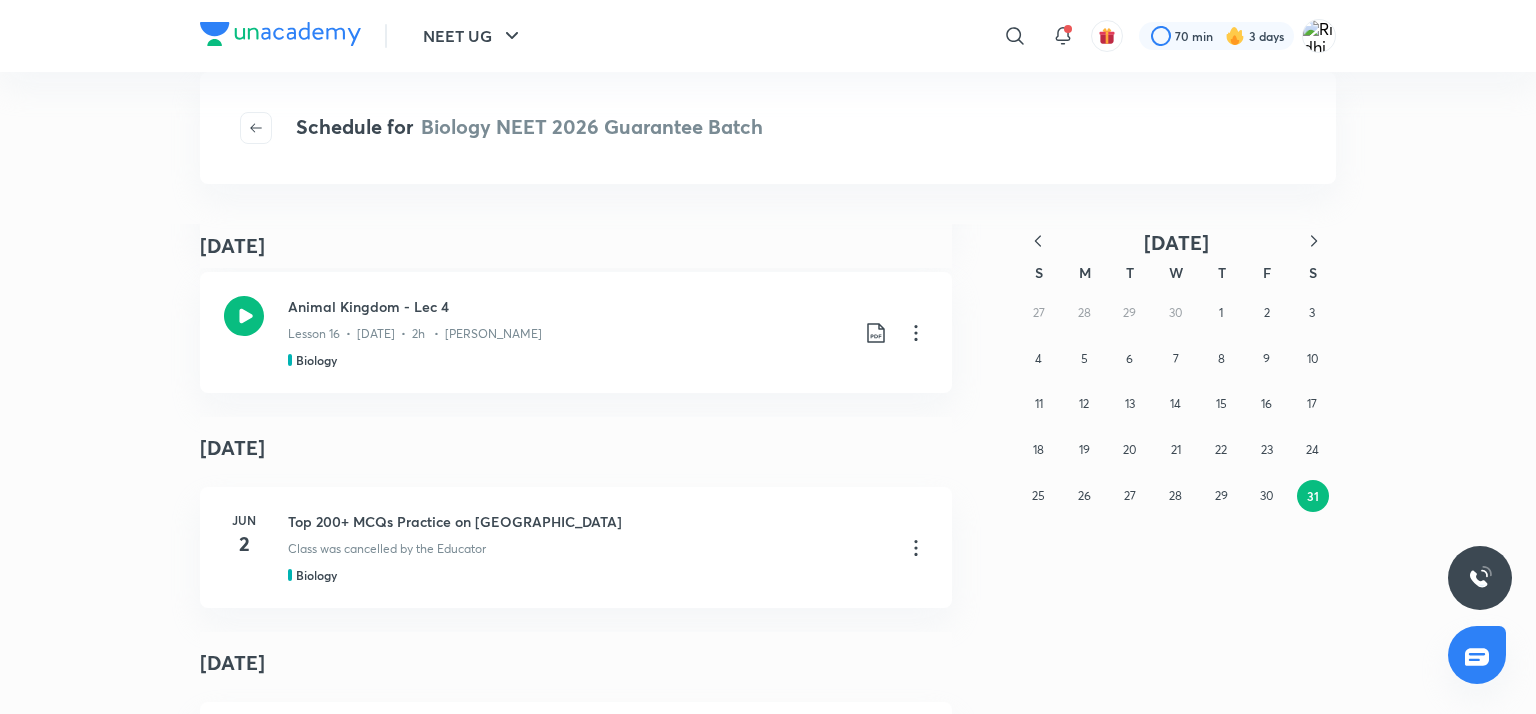 scroll, scrollTop: 4580, scrollLeft: 0, axis: vertical 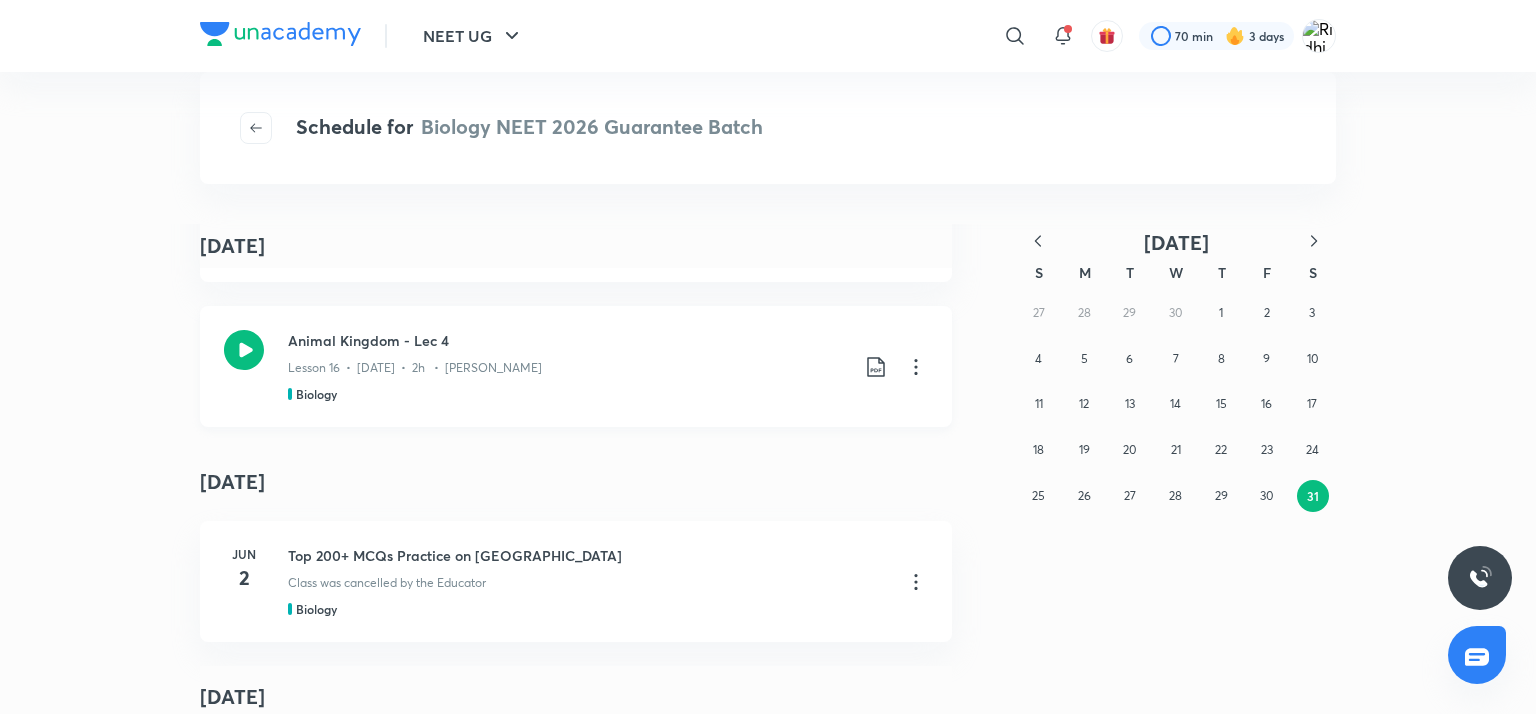 click 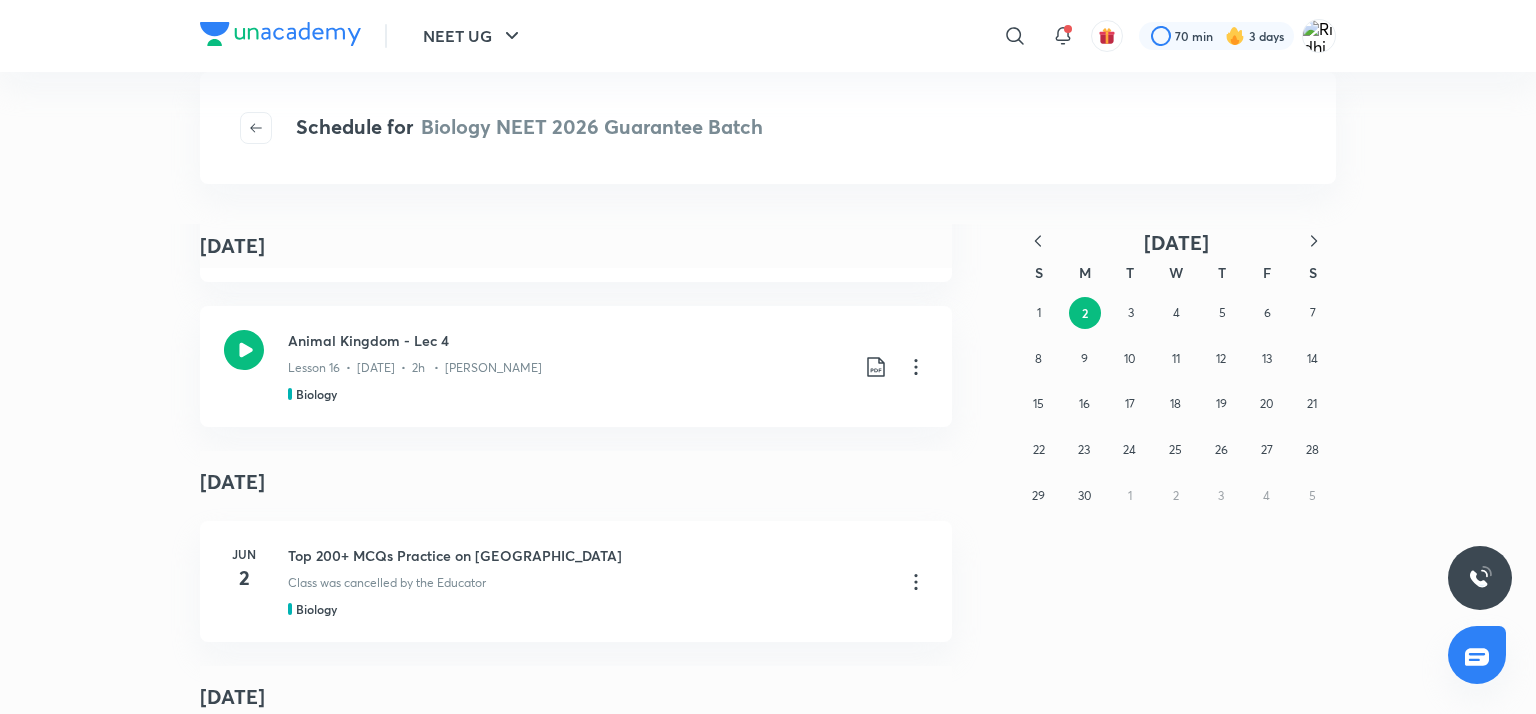 scroll, scrollTop: 4995, scrollLeft: 0, axis: vertical 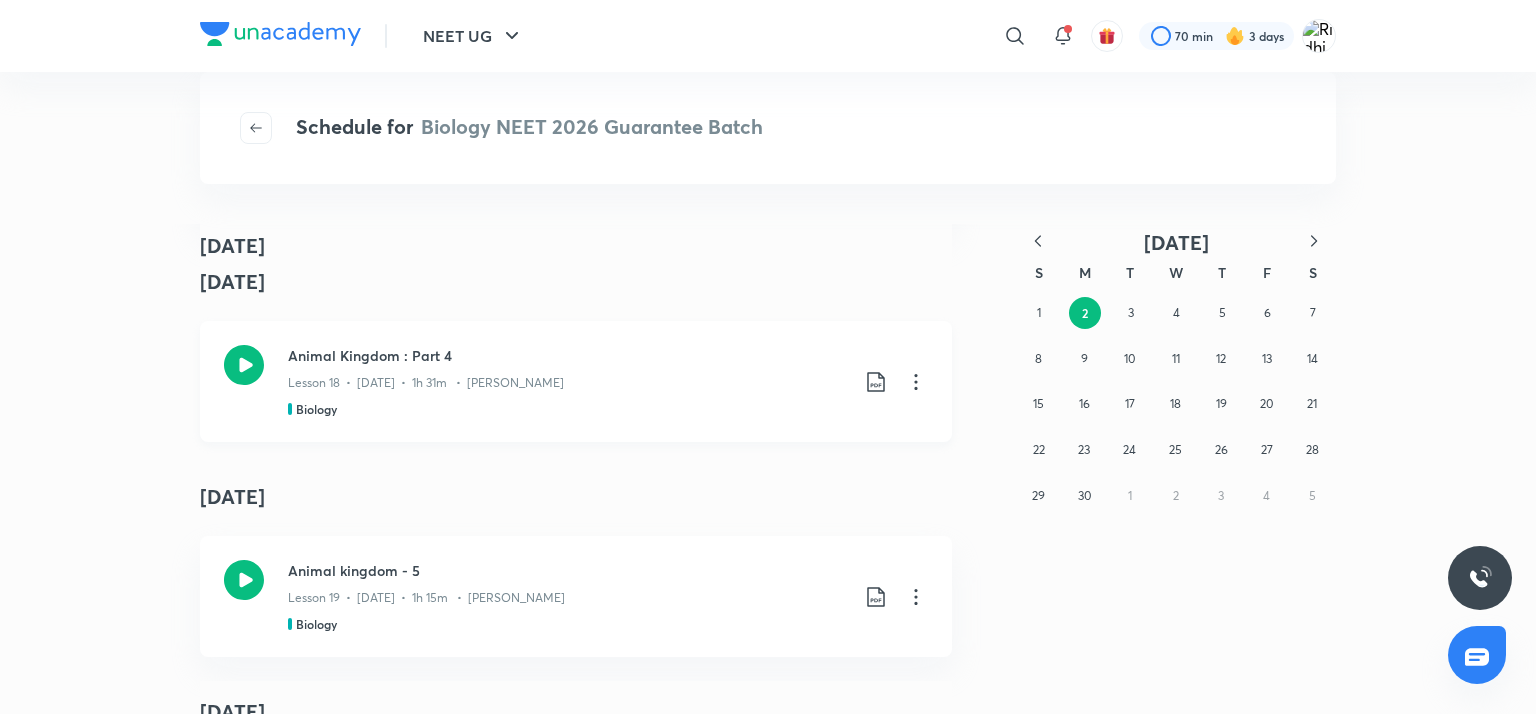 click 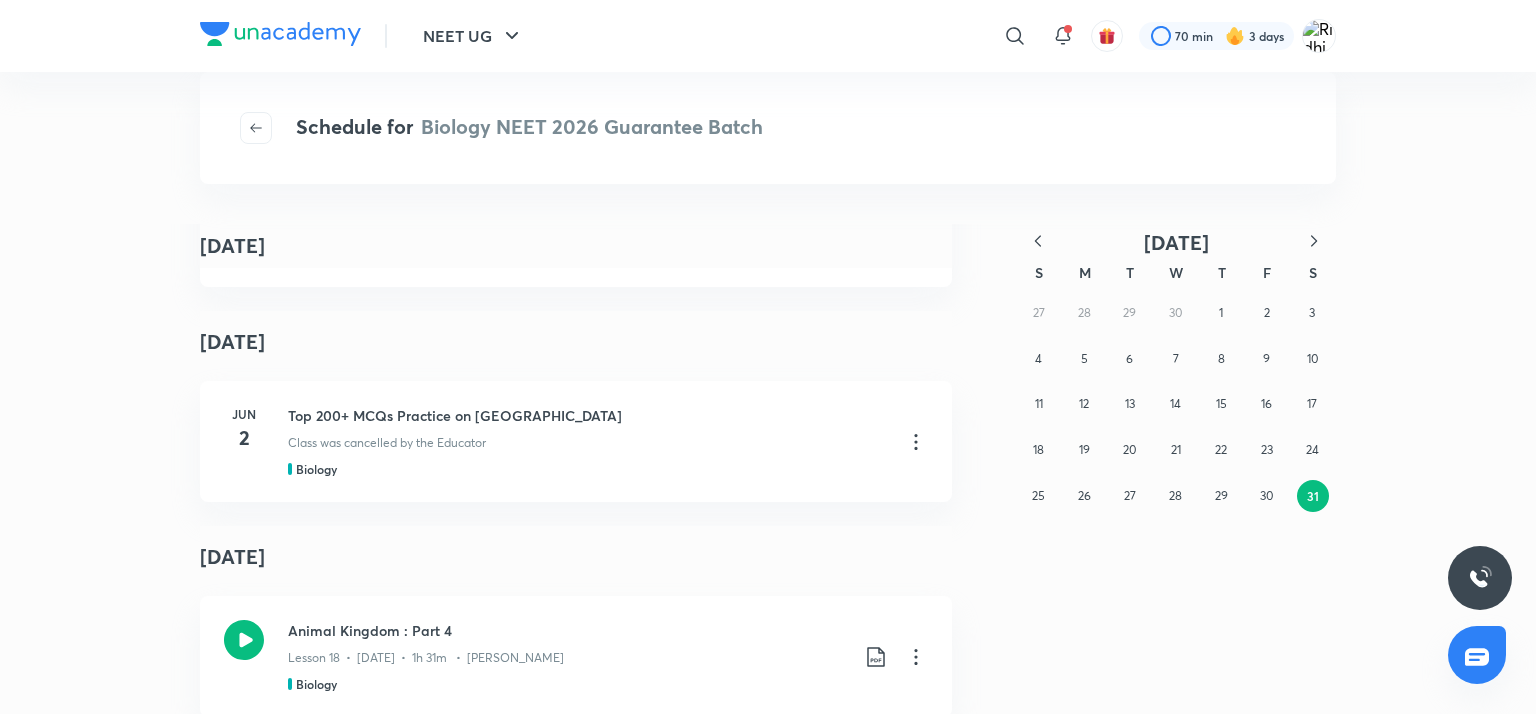 scroll, scrollTop: 4286, scrollLeft: 0, axis: vertical 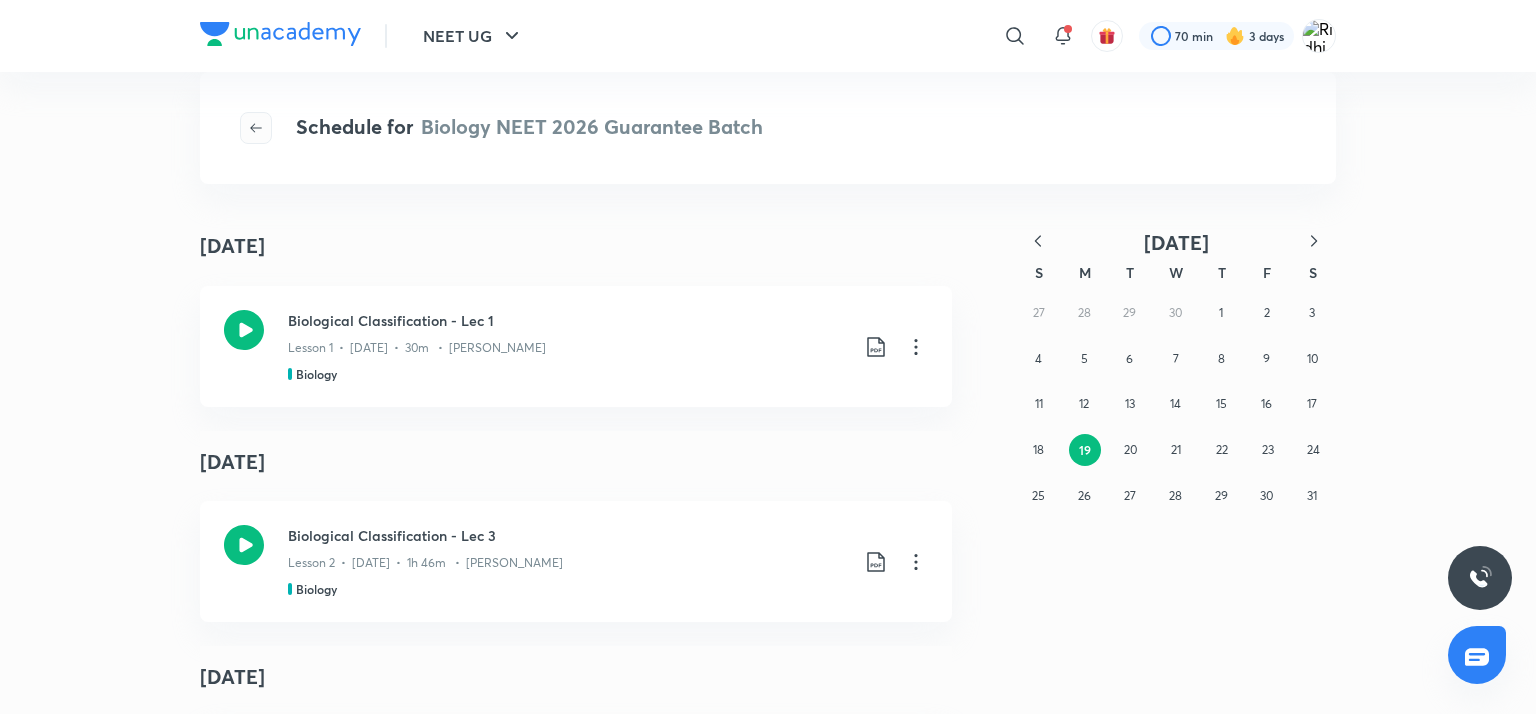 click at bounding box center (256, 128) 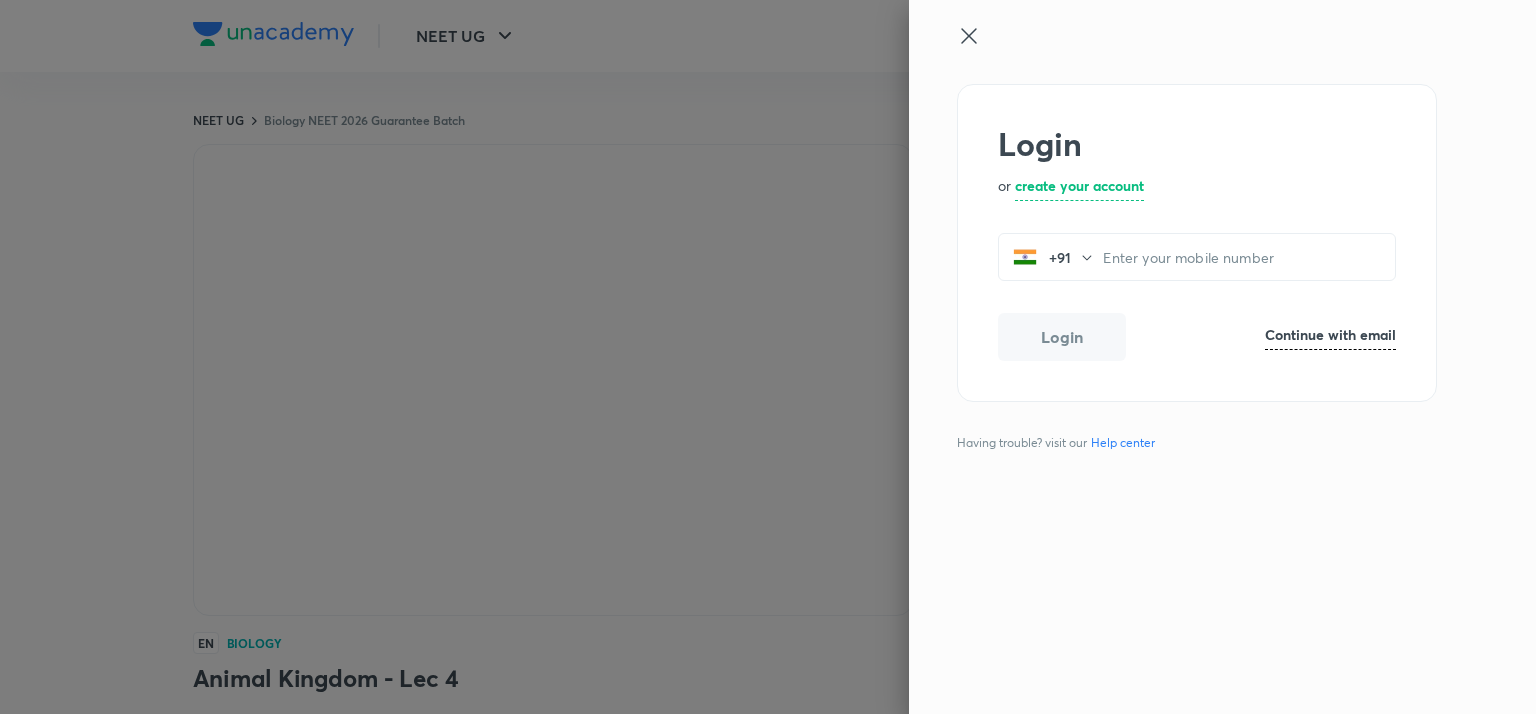 scroll, scrollTop: 0, scrollLeft: 0, axis: both 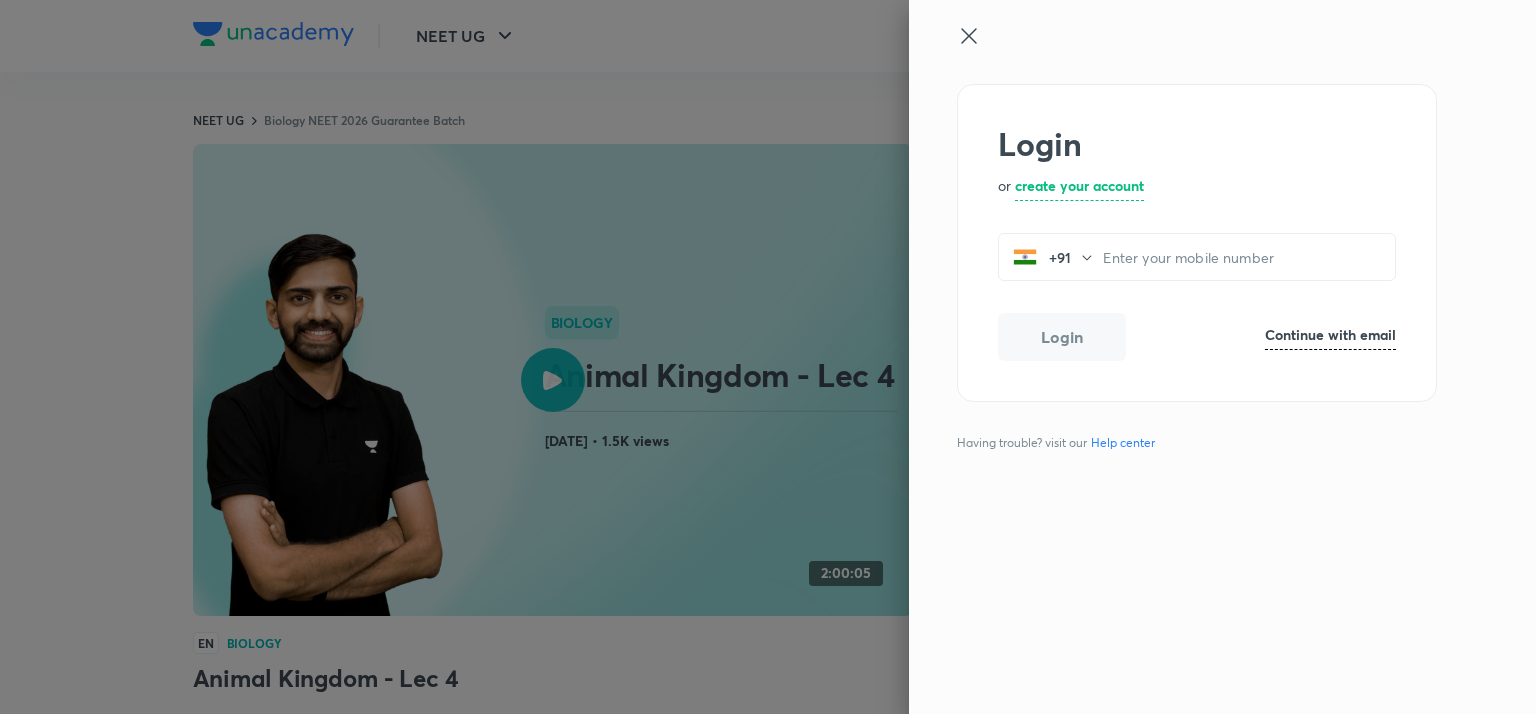 click 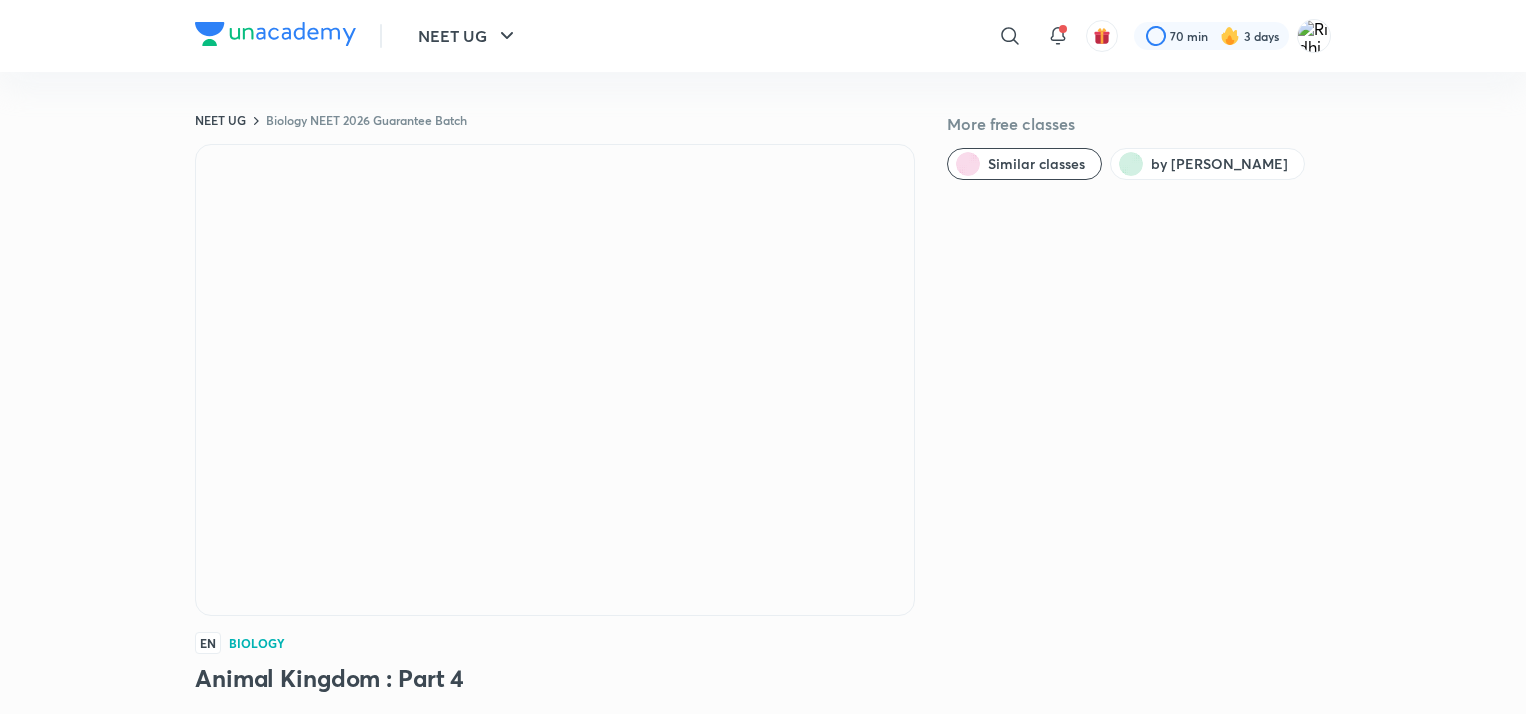 scroll, scrollTop: 0, scrollLeft: 0, axis: both 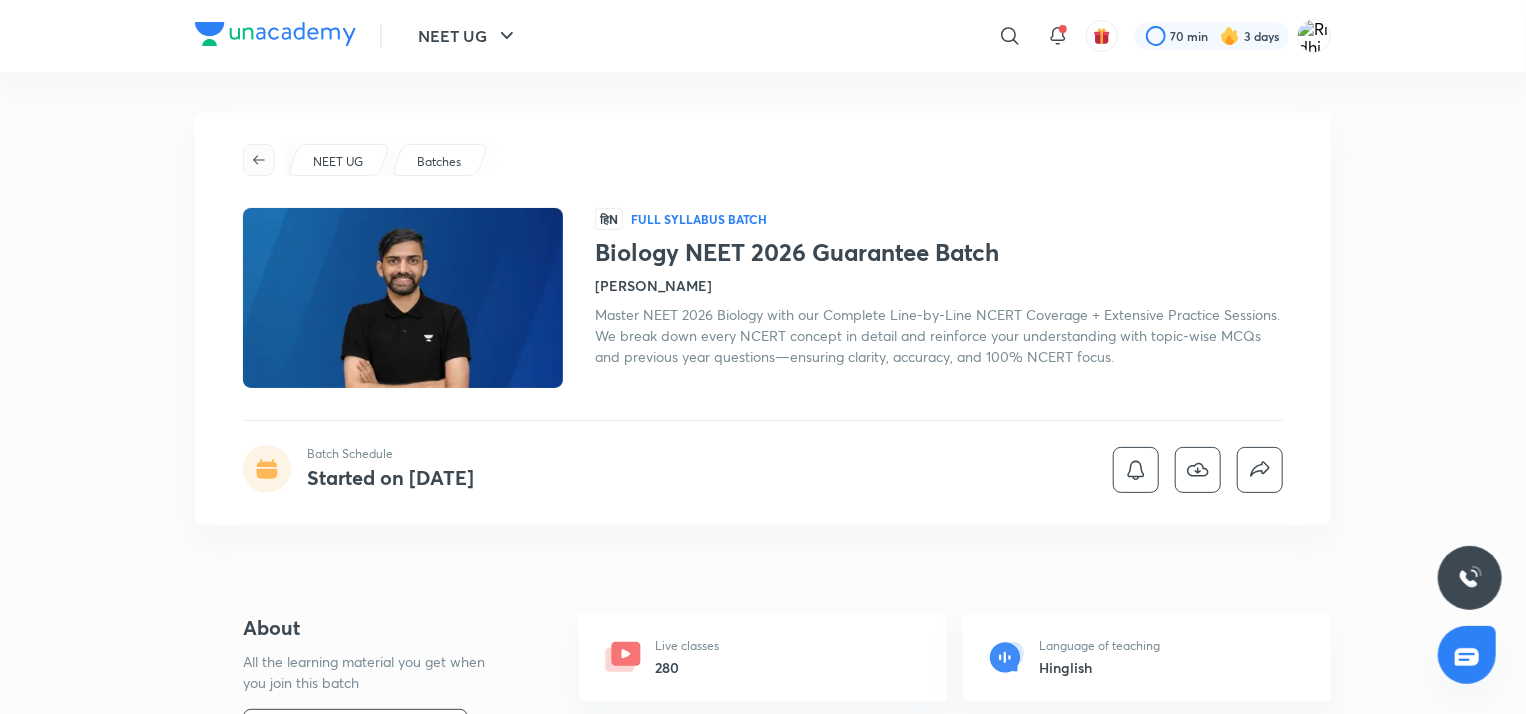 click 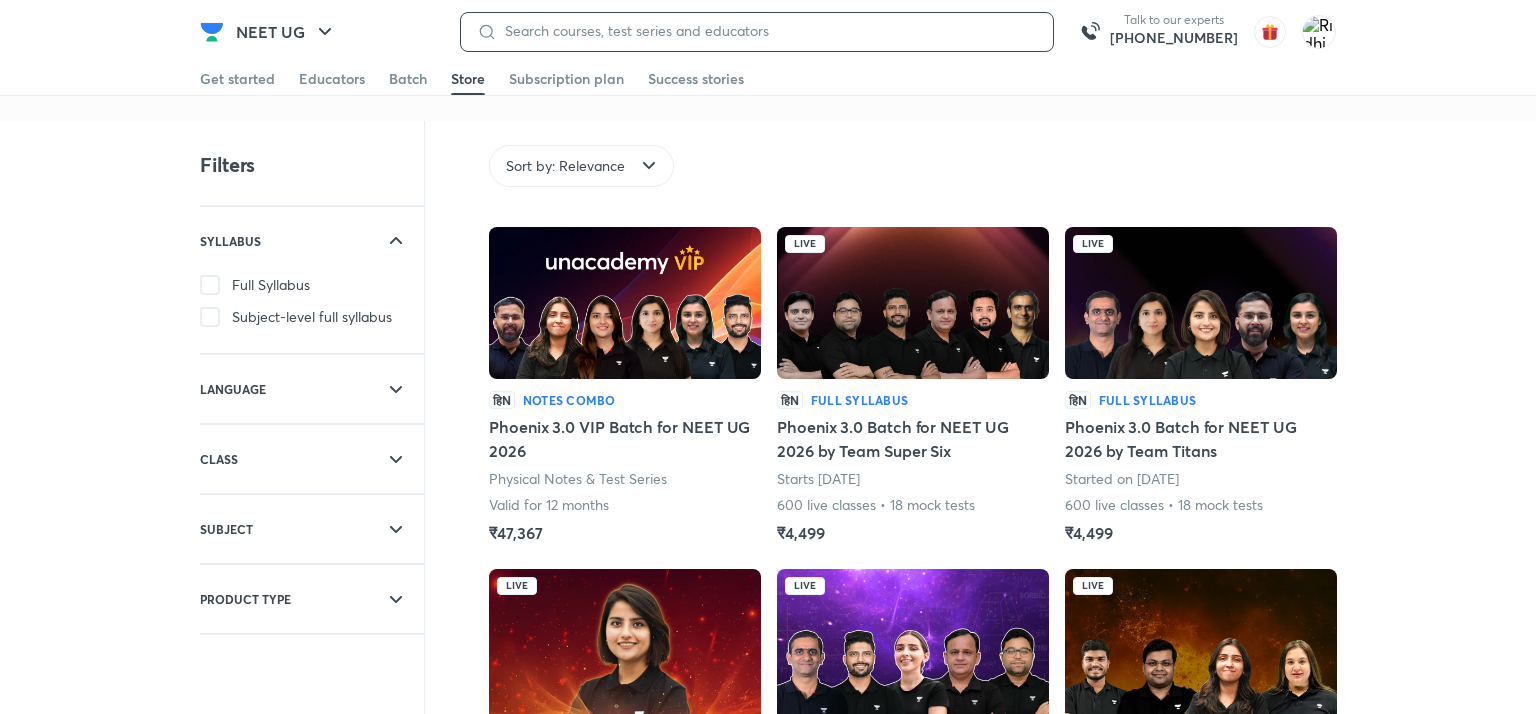 click at bounding box center [767, 31] 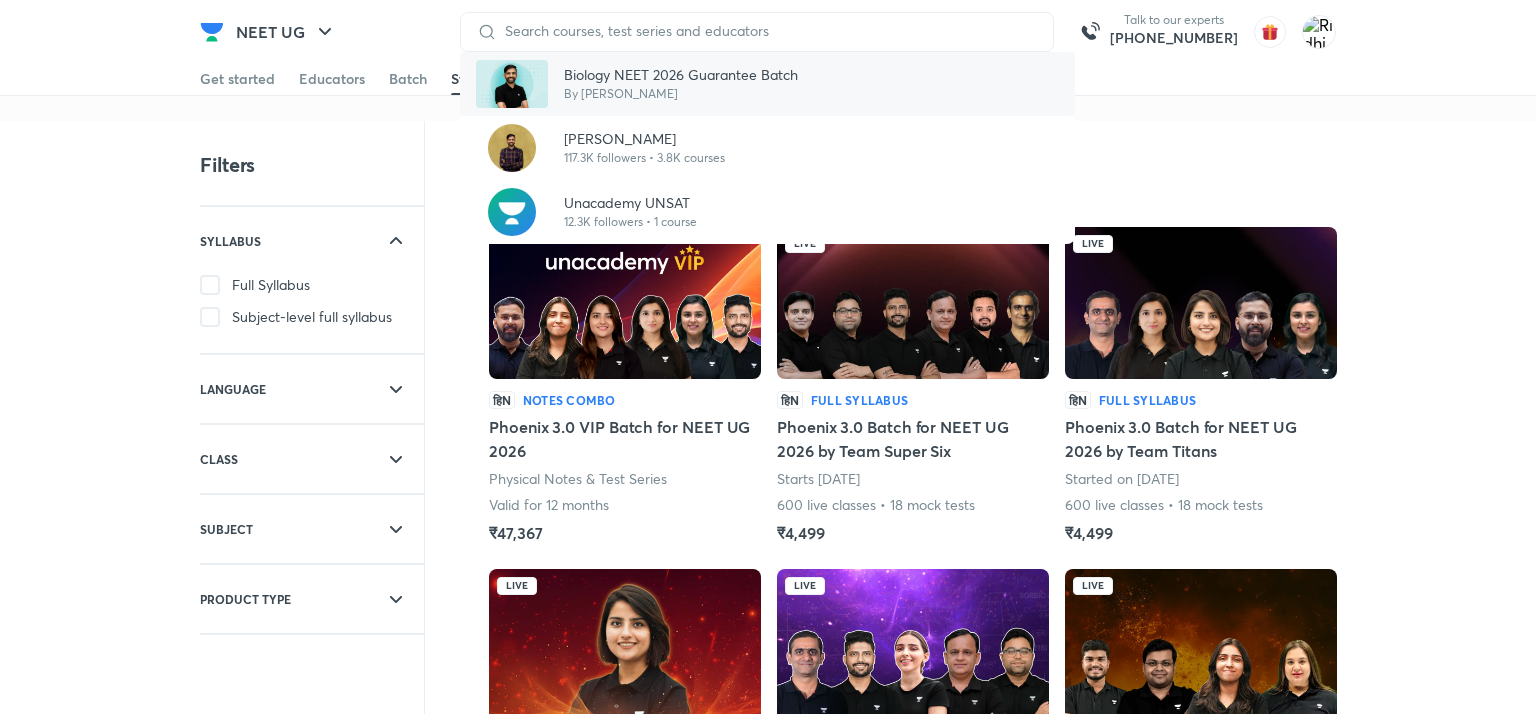 click on "By Anmol Sharma" at bounding box center [681, 94] 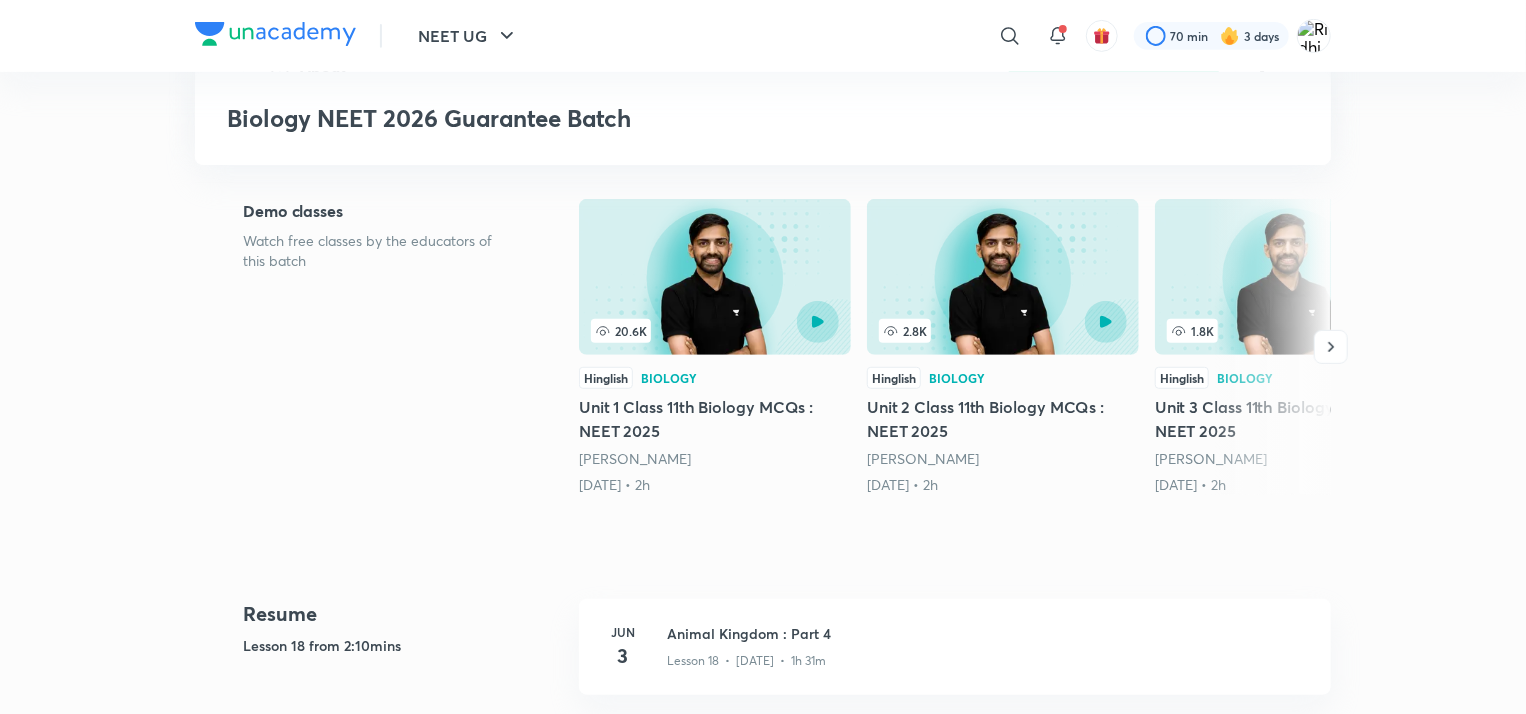 scroll, scrollTop: 457, scrollLeft: 0, axis: vertical 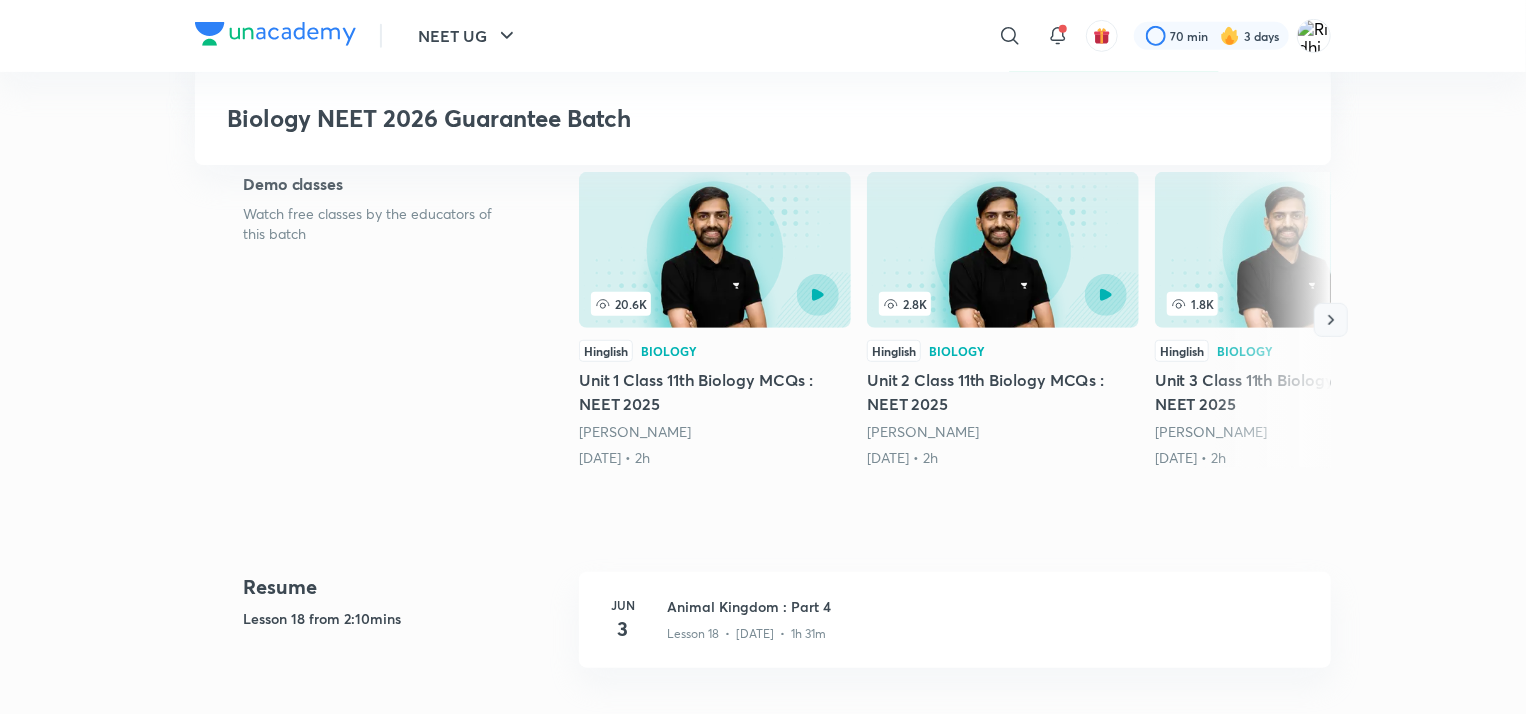 click at bounding box center (1331, 320) 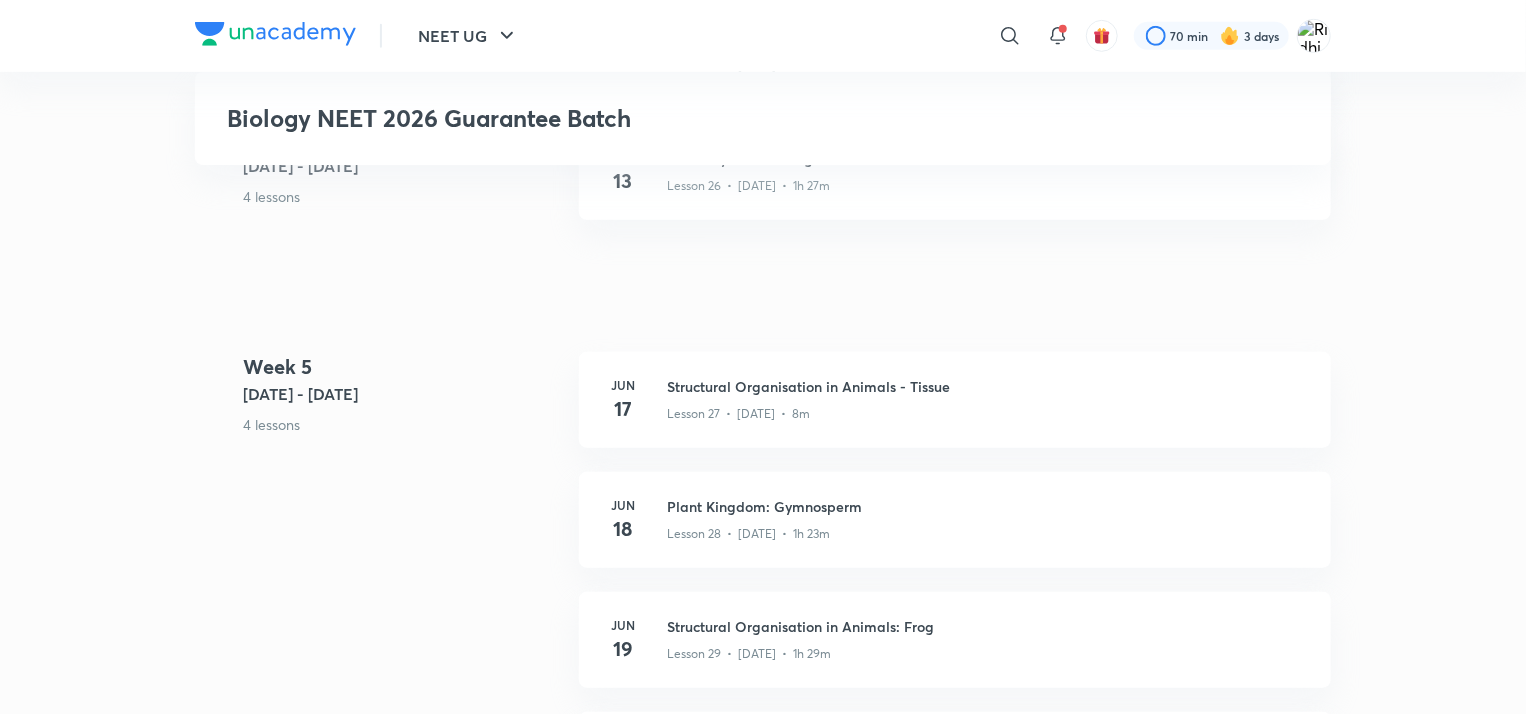 scroll, scrollTop: 4471, scrollLeft: 0, axis: vertical 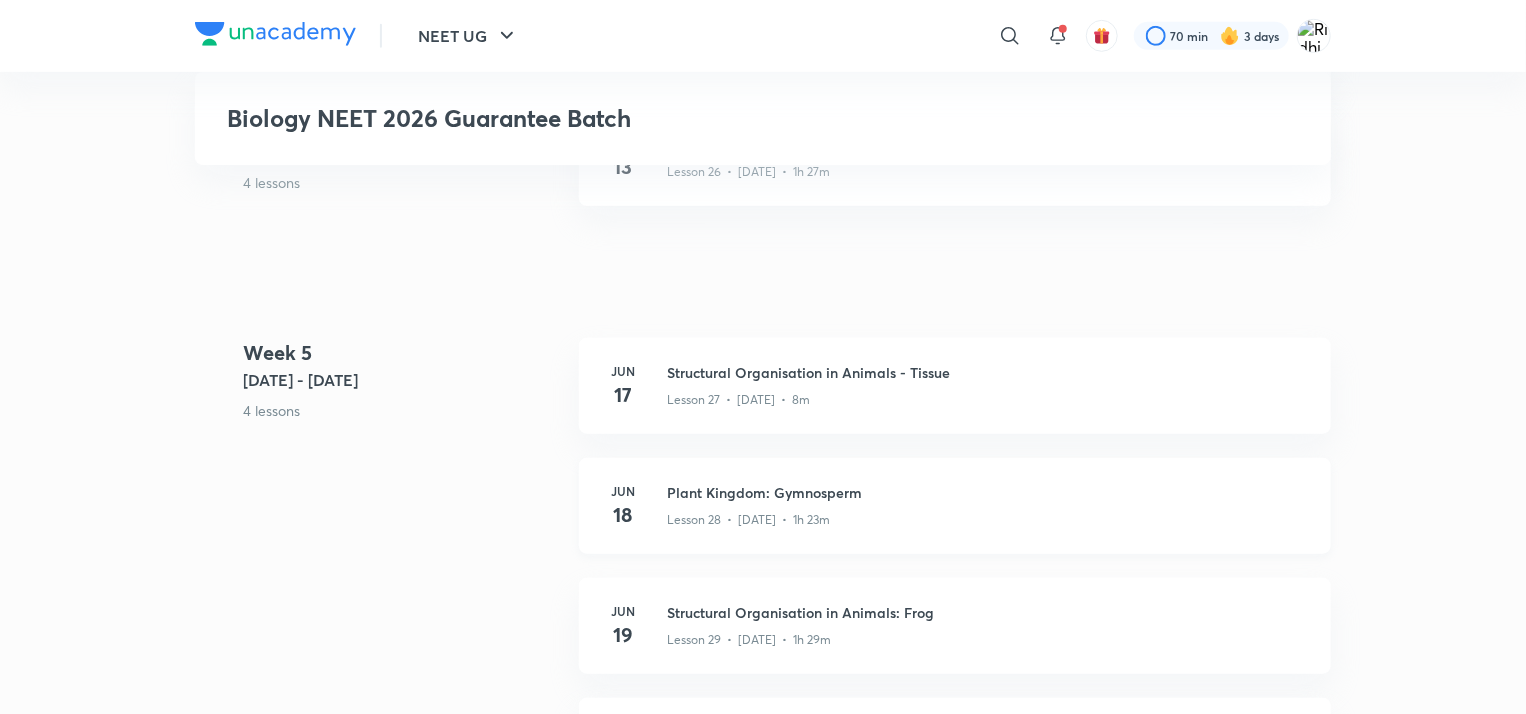 click on "18" at bounding box center (623, 515) 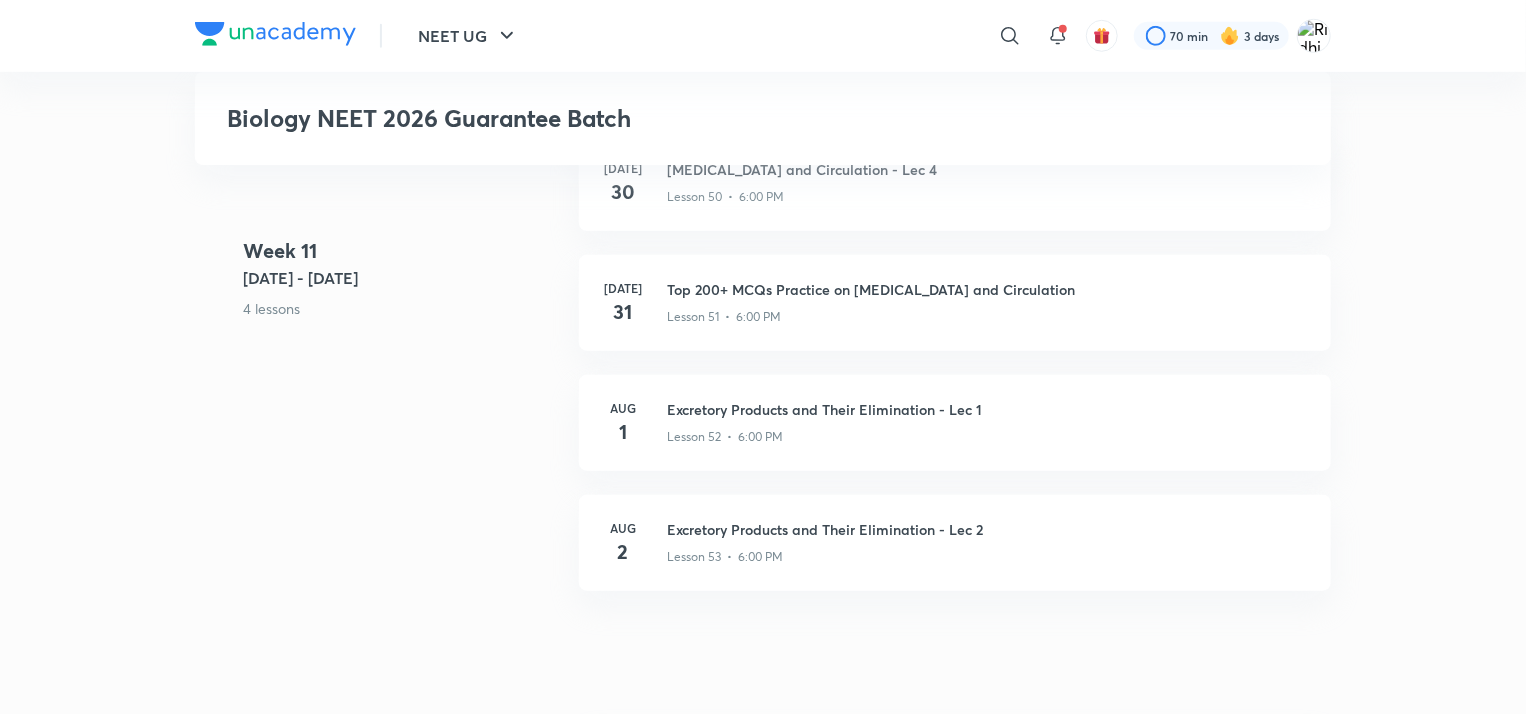 scroll, scrollTop: 8456, scrollLeft: 0, axis: vertical 